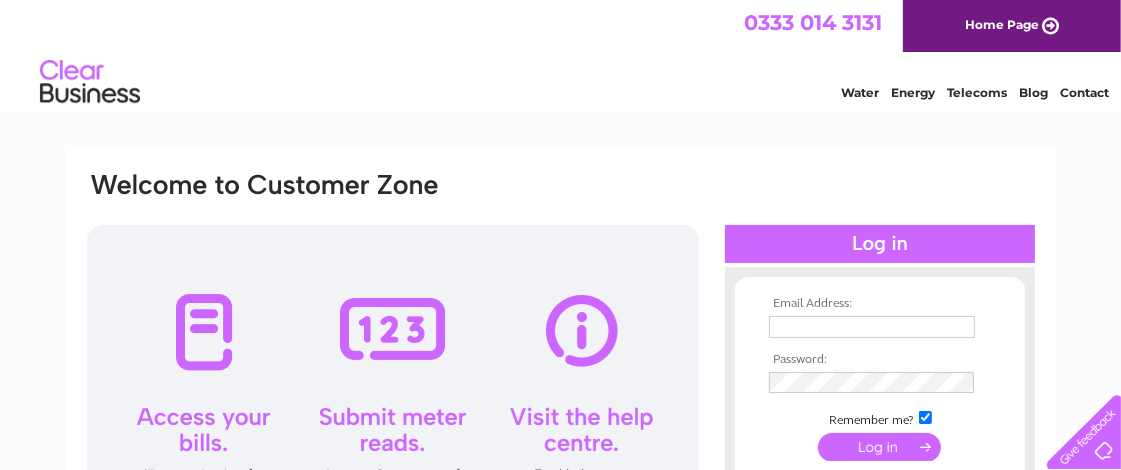 scroll, scrollTop: 0, scrollLeft: 0, axis: both 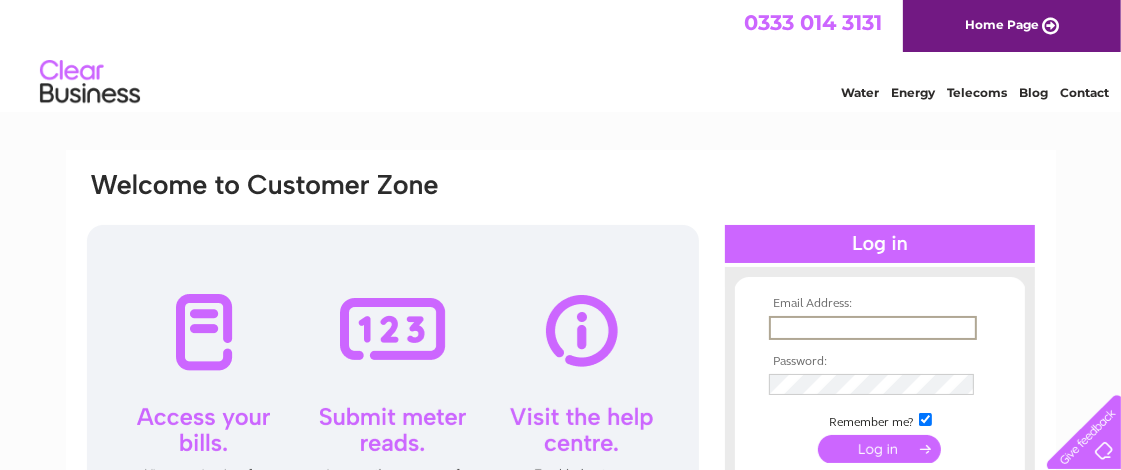 click at bounding box center (873, 328) 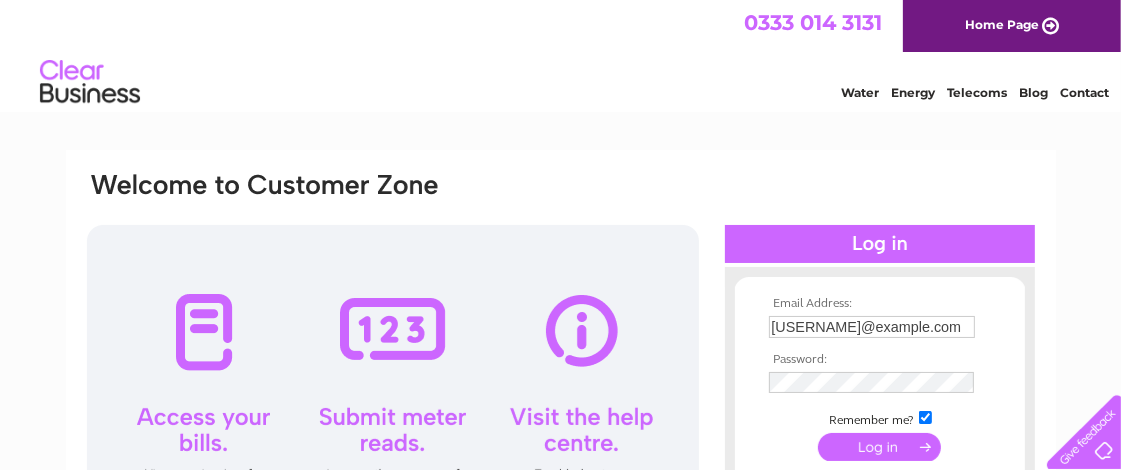 click at bounding box center (879, 447) 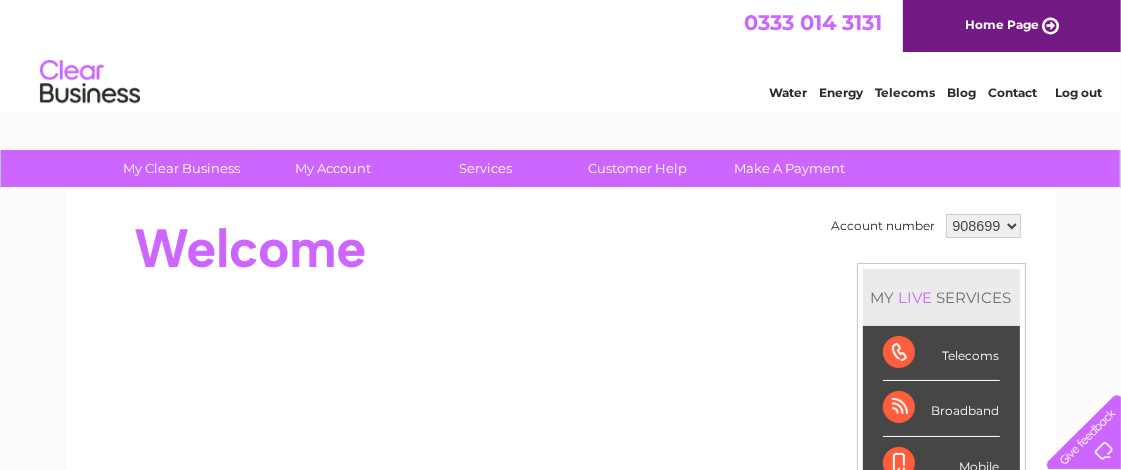 scroll, scrollTop: 0, scrollLeft: 0, axis: both 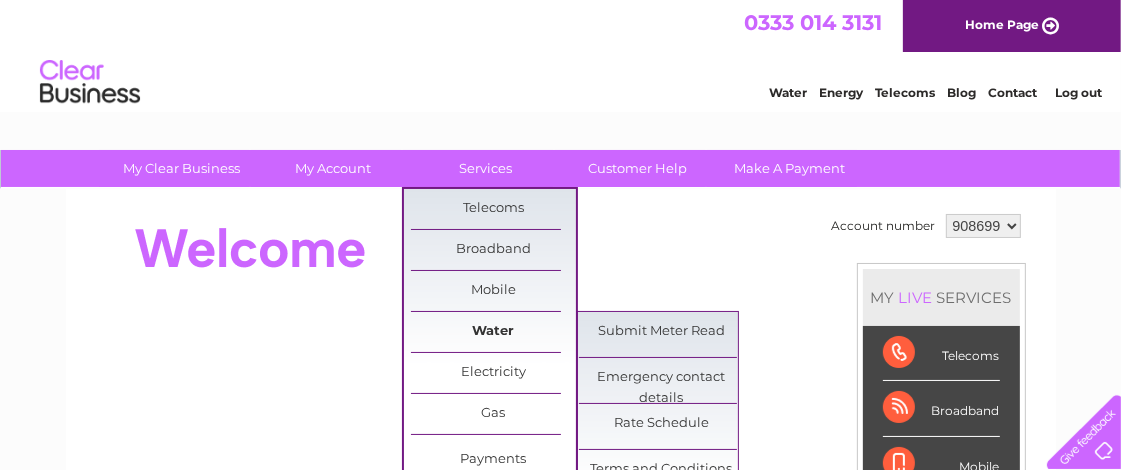click on "Water" at bounding box center (493, 332) 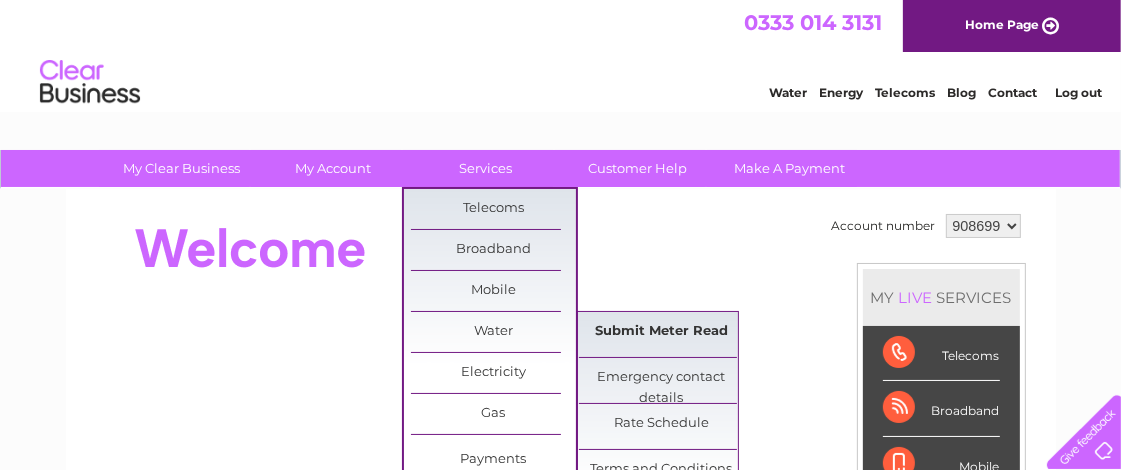 click on "Submit Meter Read" at bounding box center (661, 332) 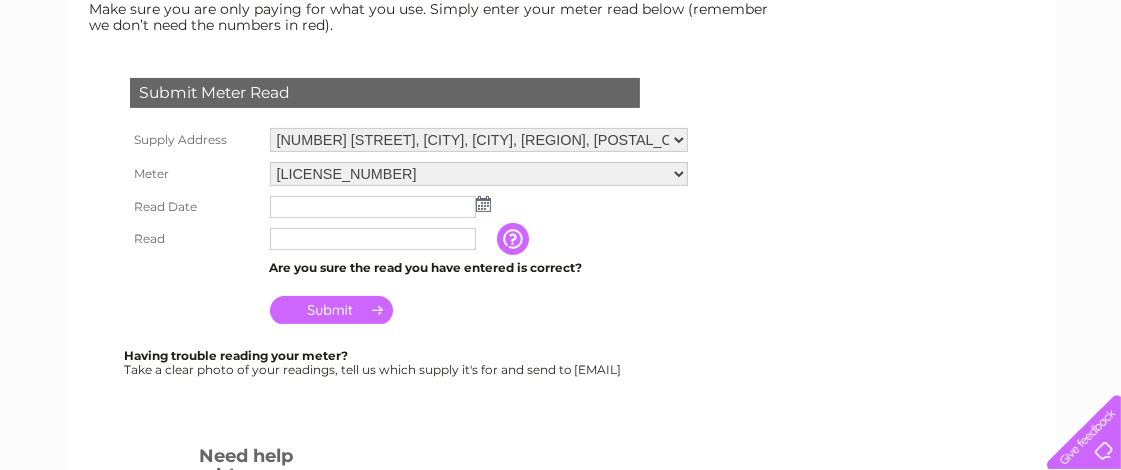 scroll, scrollTop: 333, scrollLeft: 0, axis: vertical 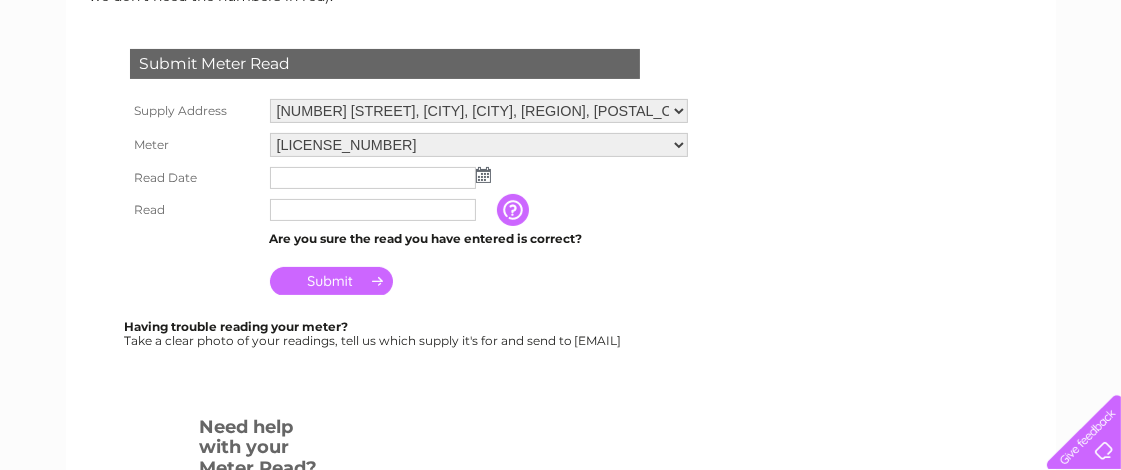 click at bounding box center [483, 175] 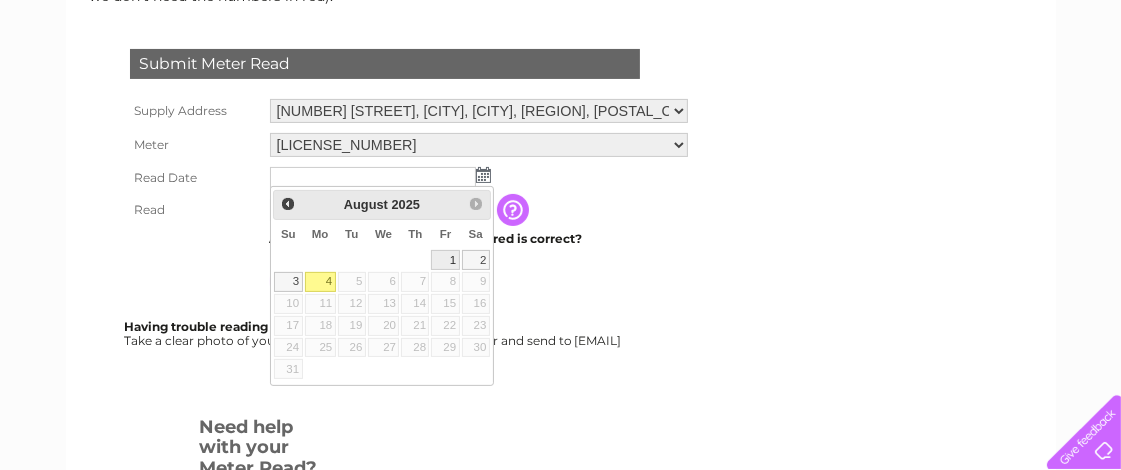 click on "1" at bounding box center (445, 260) 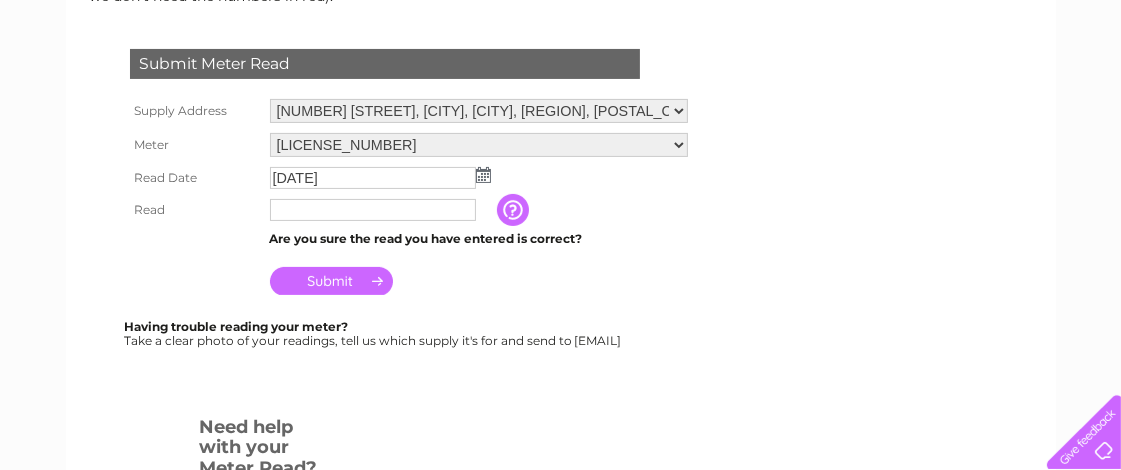 click at bounding box center [373, 210] 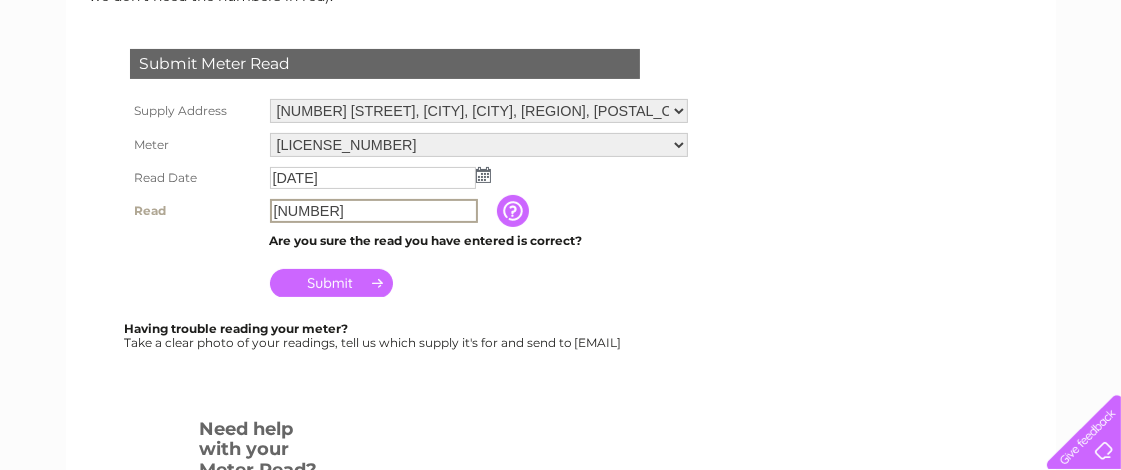 type on "5869" 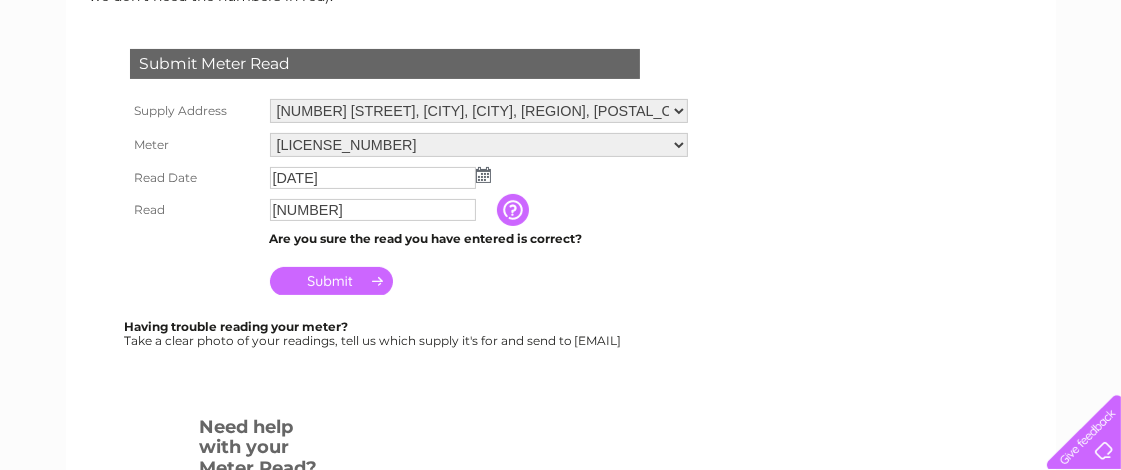click on "Submit" at bounding box center (331, 281) 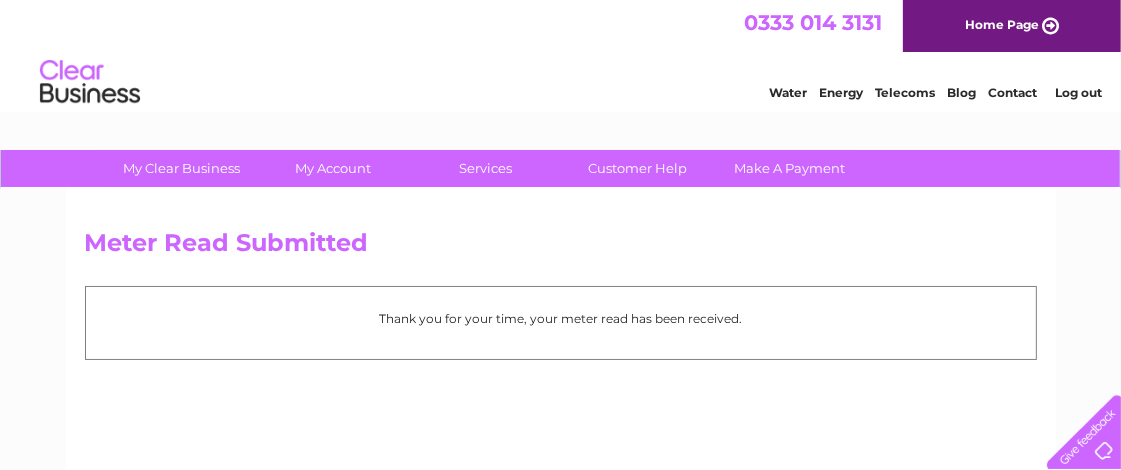 scroll, scrollTop: 0, scrollLeft: 0, axis: both 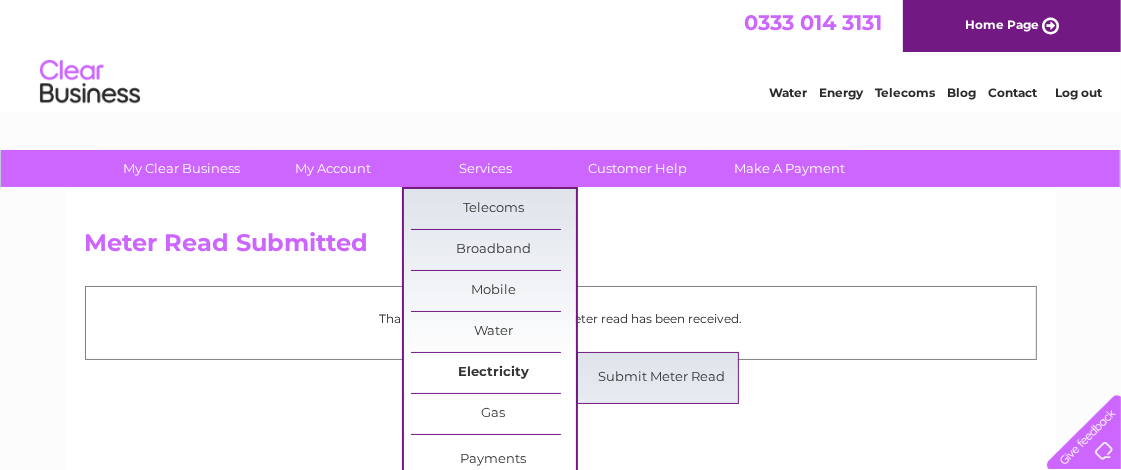click on "Electricity" at bounding box center [493, 373] 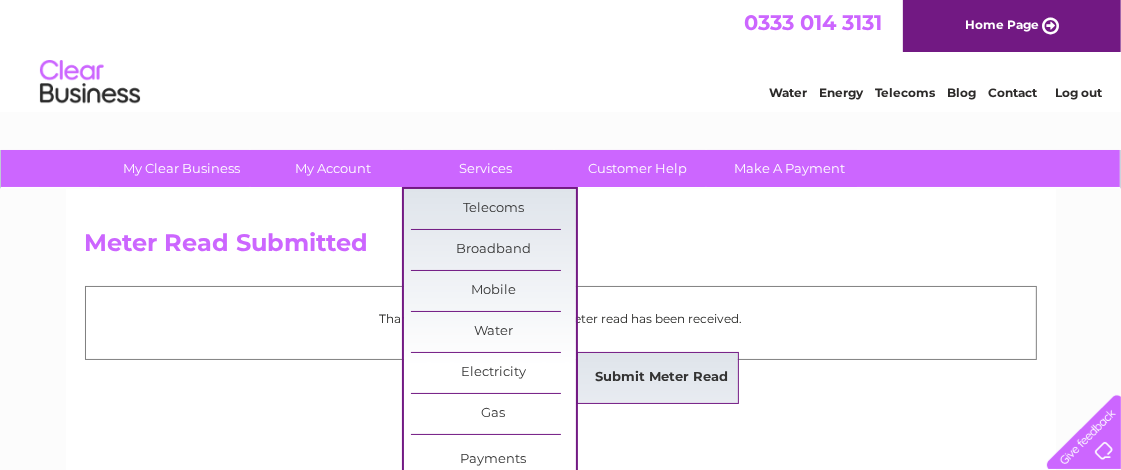 click on "Submit Meter Read" at bounding box center (661, 378) 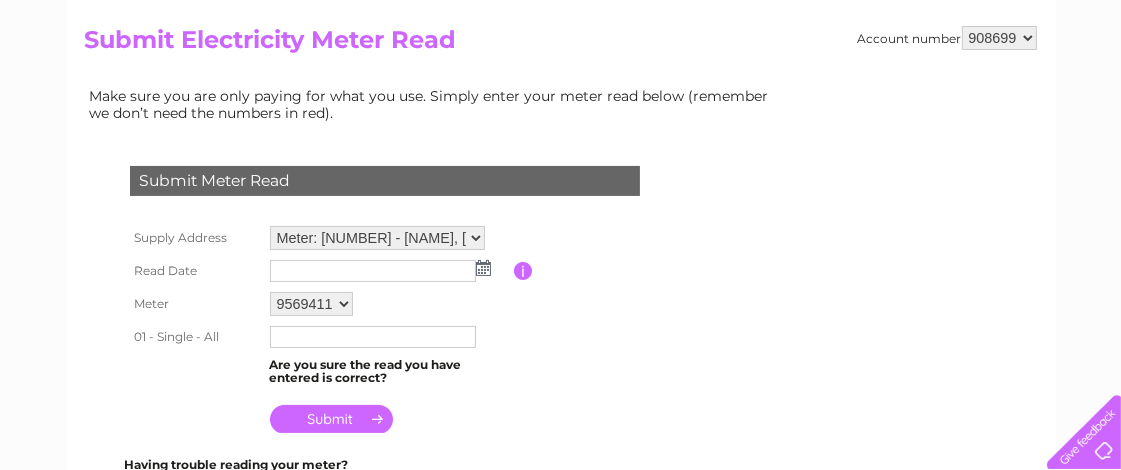 scroll, scrollTop: 222, scrollLeft: 0, axis: vertical 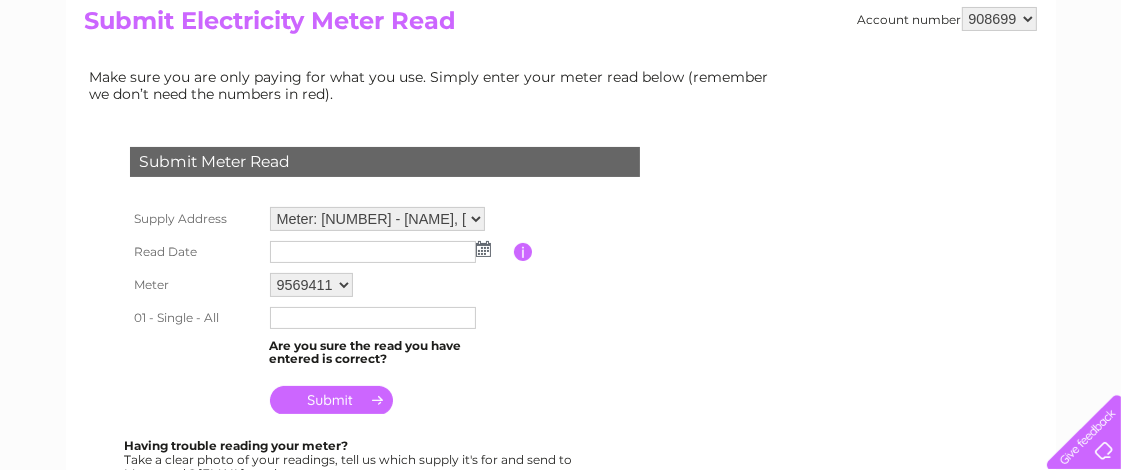 click at bounding box center [483, 249] 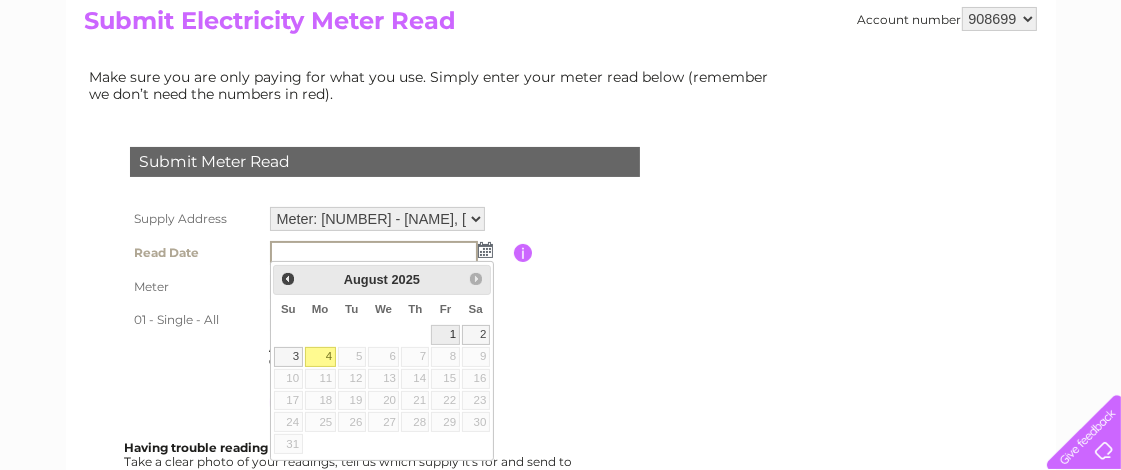 click on "1" at bounding box center [445, 335] 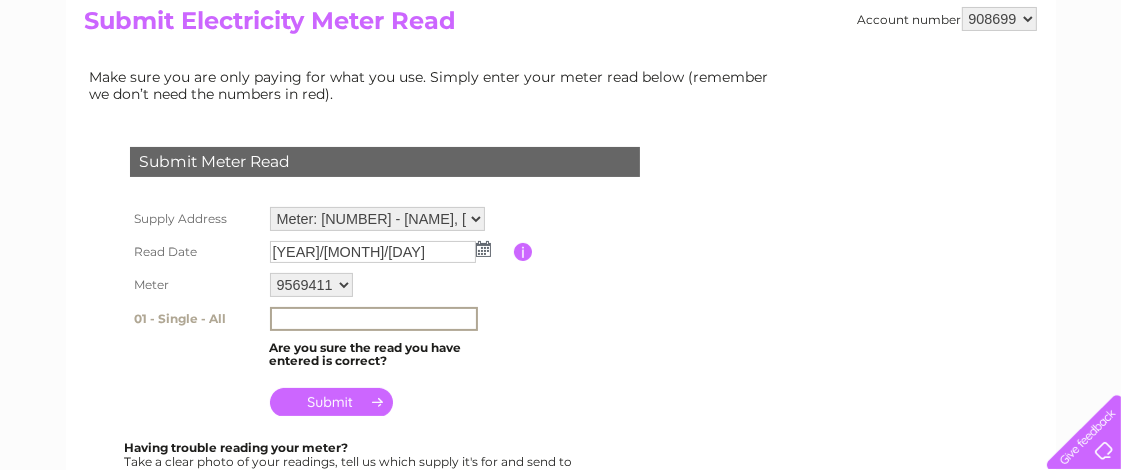 click at bounding box center [374, 319] 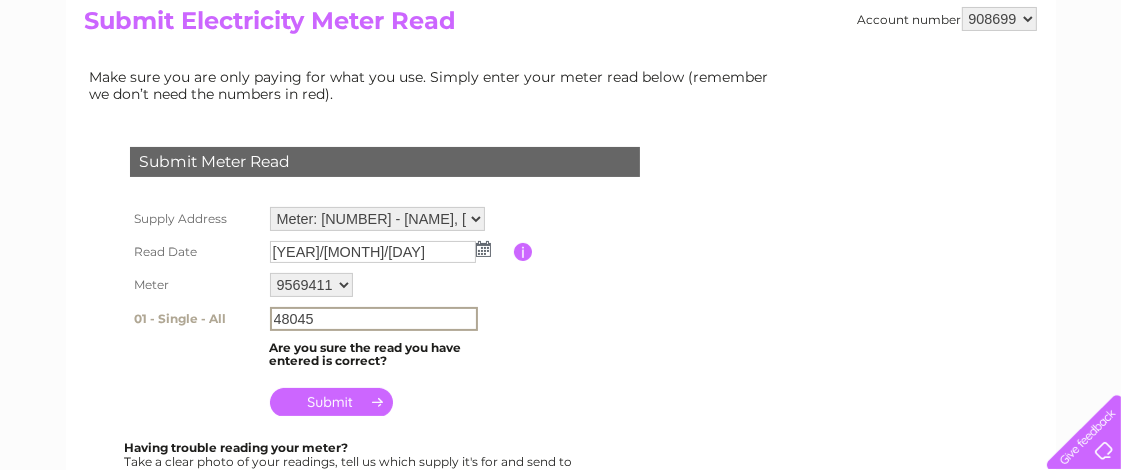 type on "48045" 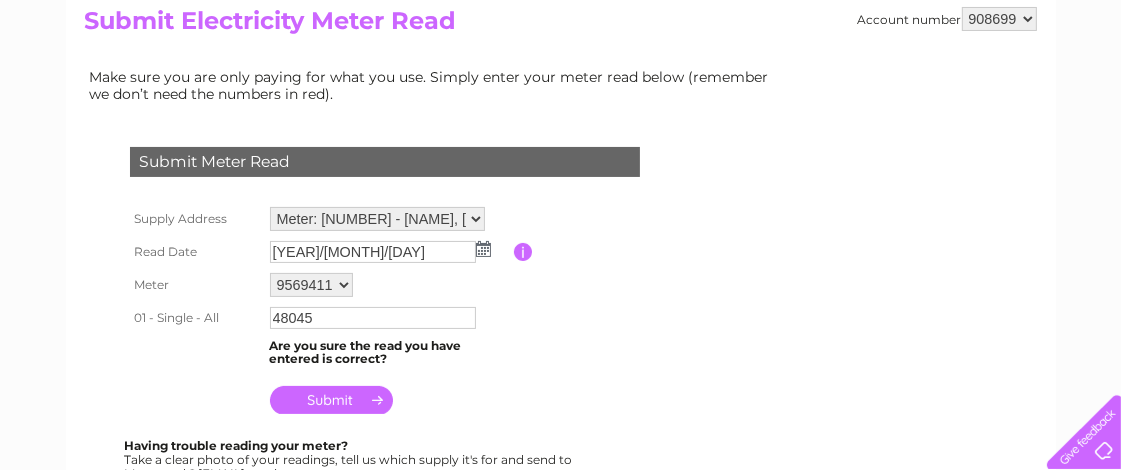 click at bounding box center [331, 400] 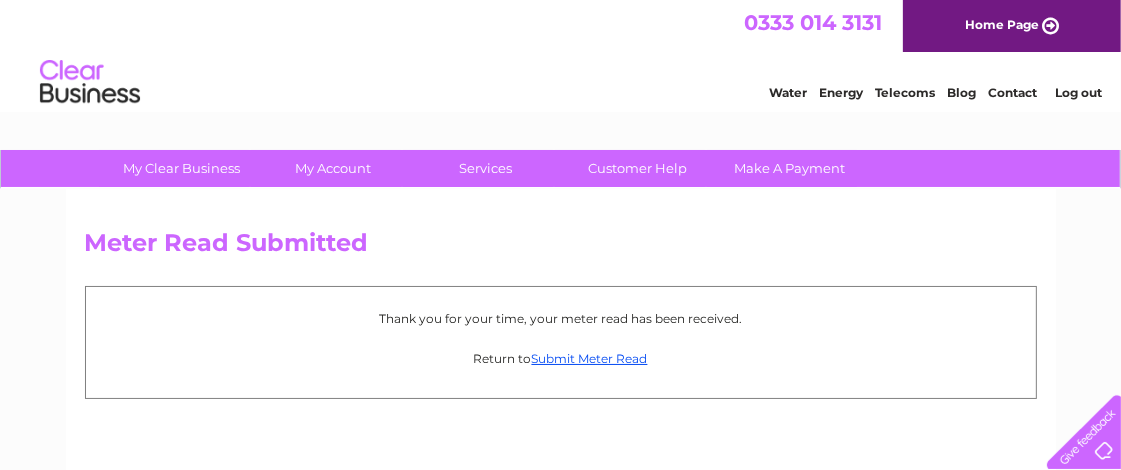 scroll, scrollTop: 0, scrollLeft: 0, axis: both 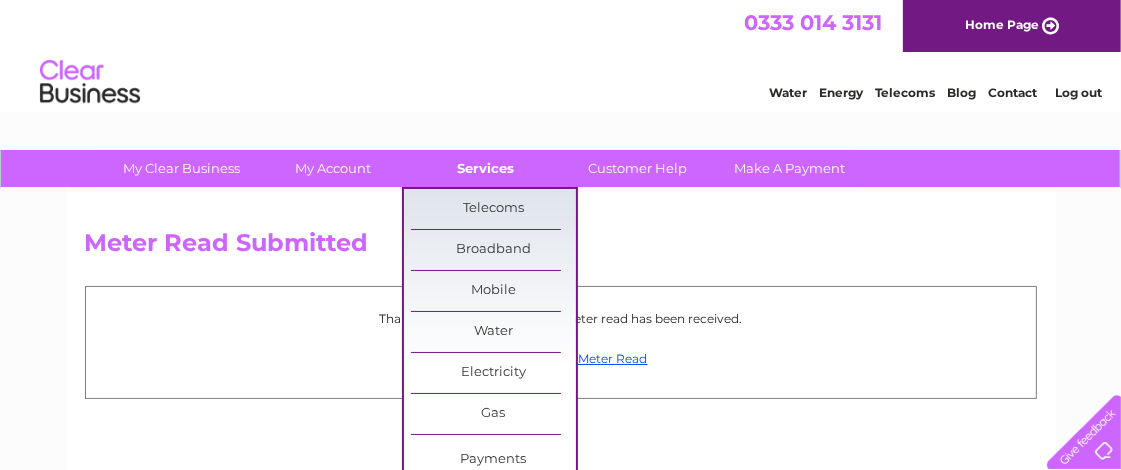 click on "Services" at bounding box center [485, 168] 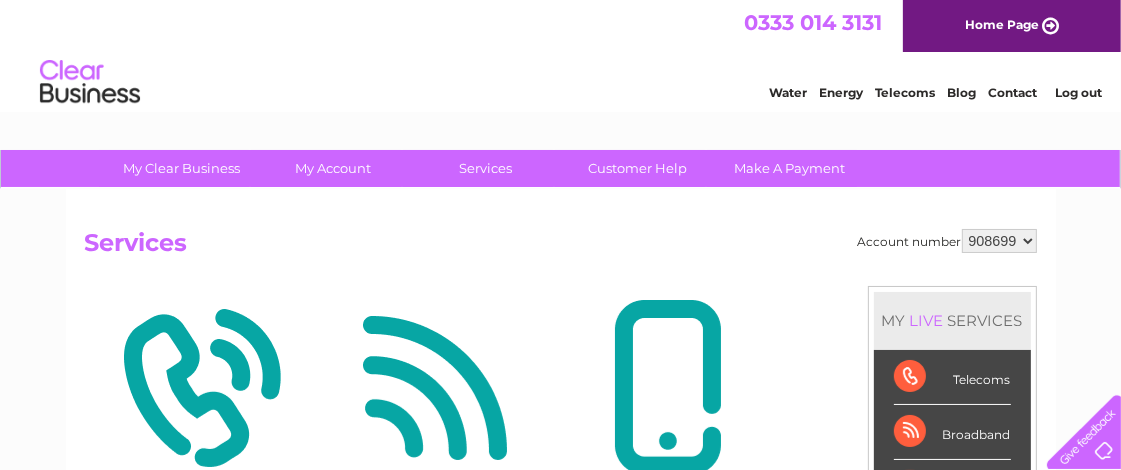 scroll, scrollTop: 0, scrollLeft: 0, axis: both 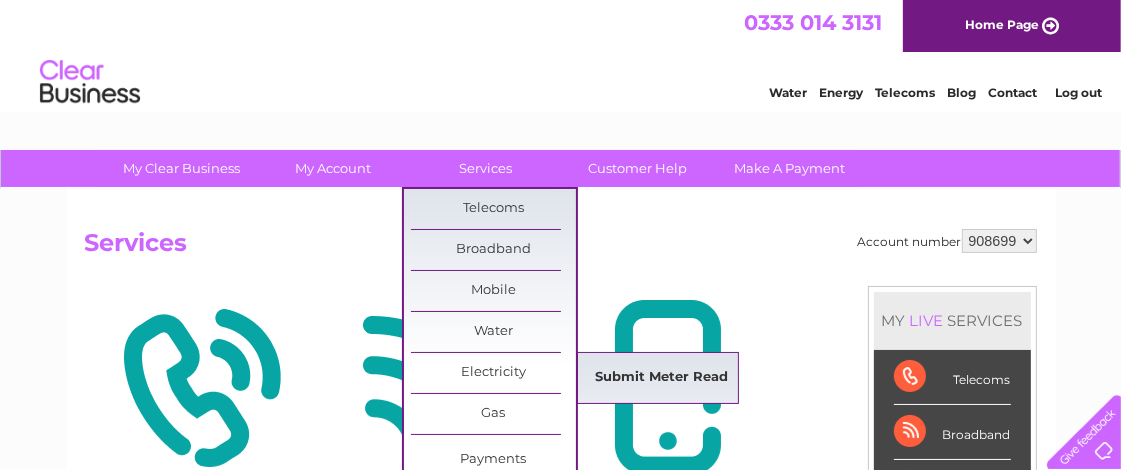 click on "Submit Meter Read" at bounding box center (661, 378) 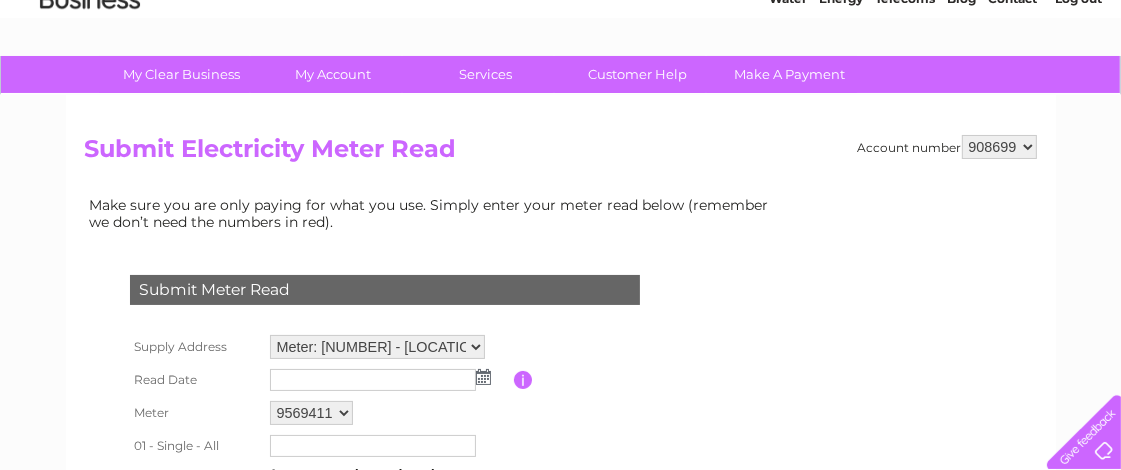 scroll, scrollTop: 222, scrollLeft: 0, axis: vertical 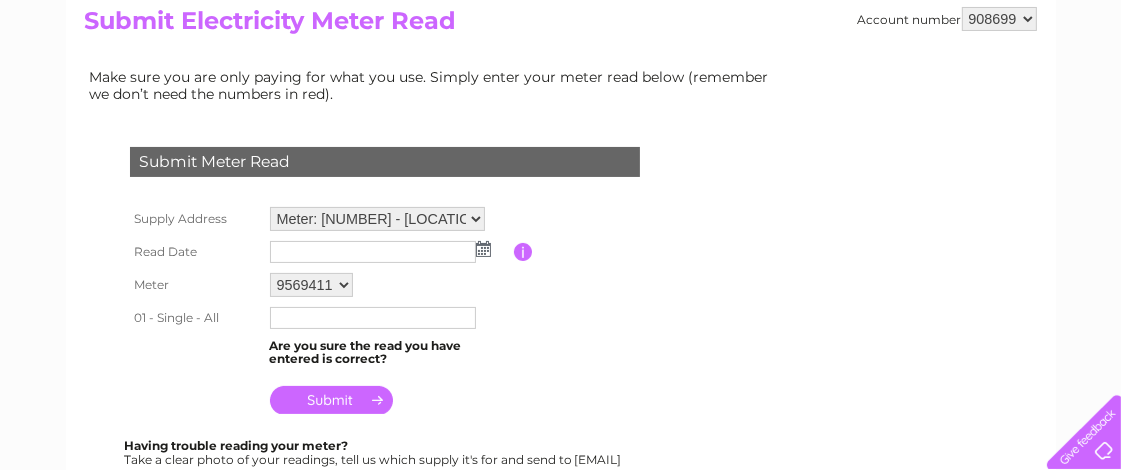 click on "Meter: 9569411 - Heathfield Farm, St Ola, Kirkwall, KW15 1TR
Meter: E20UP05731 - Heathfield Farm, St Ola, Kirkwall, KW15 1TR" at bounding box center [377, 219] 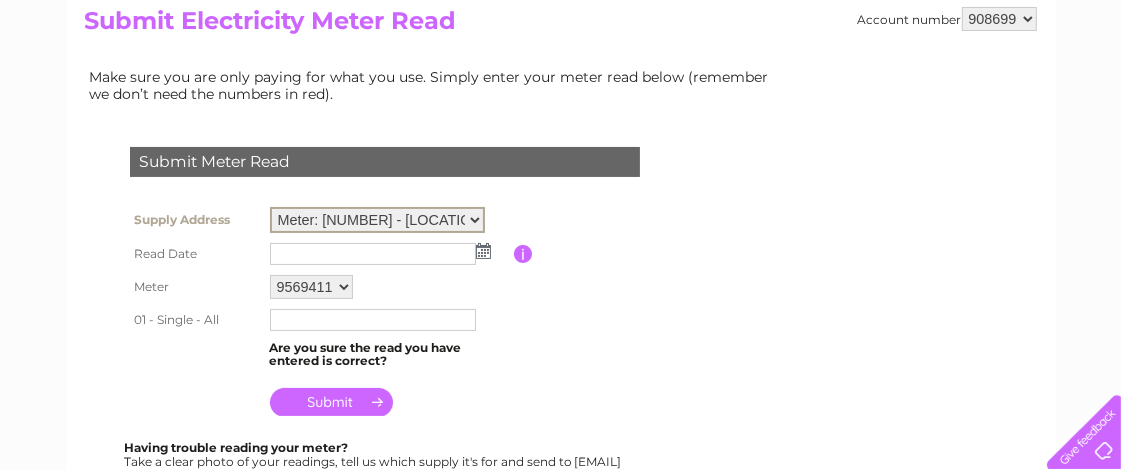 select on "119889" 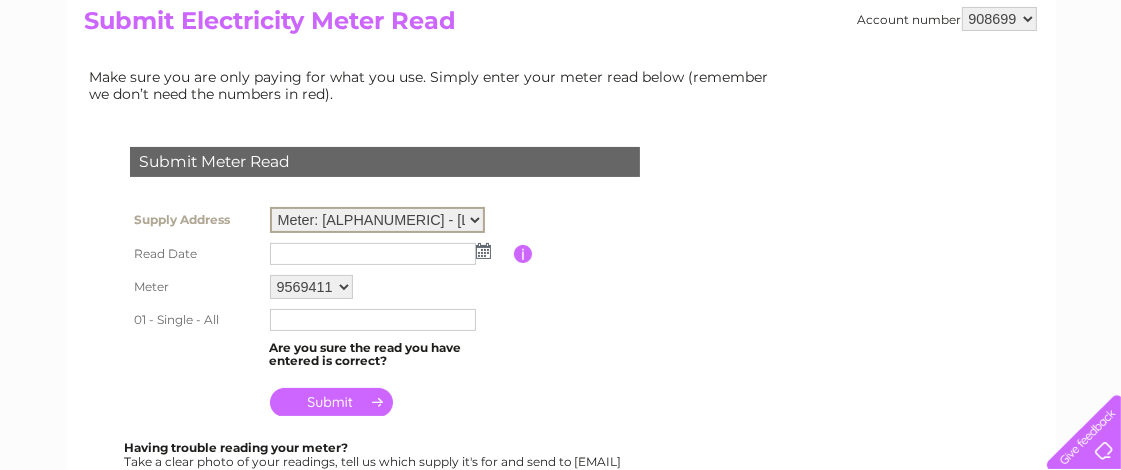 click on "Meter: 9569411 - Heathfield Farm, St Ola, Kirkwall, KW15 1TR
Meter: E20UP05731 - Heathfield Farm, St Ola, Kirkwall, KW15 1TR" at bounding box center (377, 220) 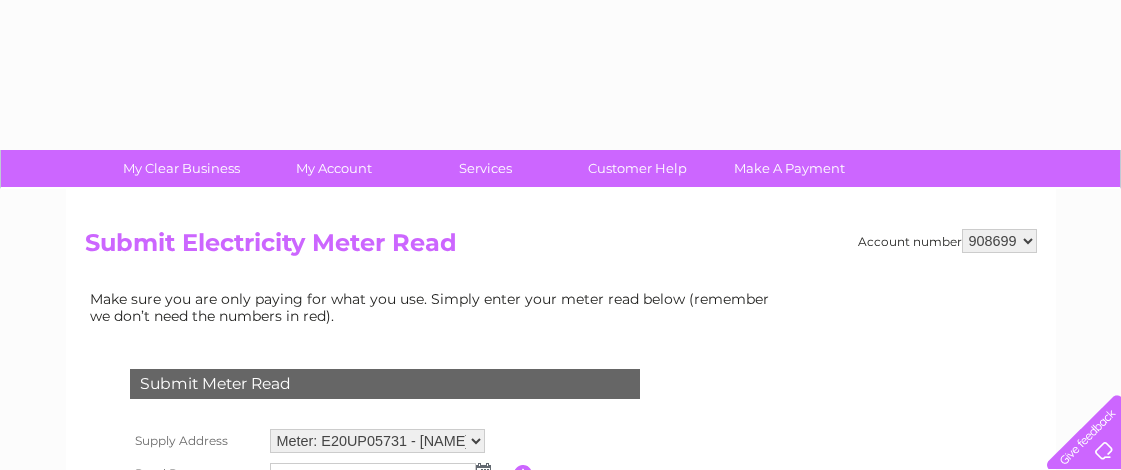 scroll, scrollTop: 0, scrollLeft: 0, axis: both 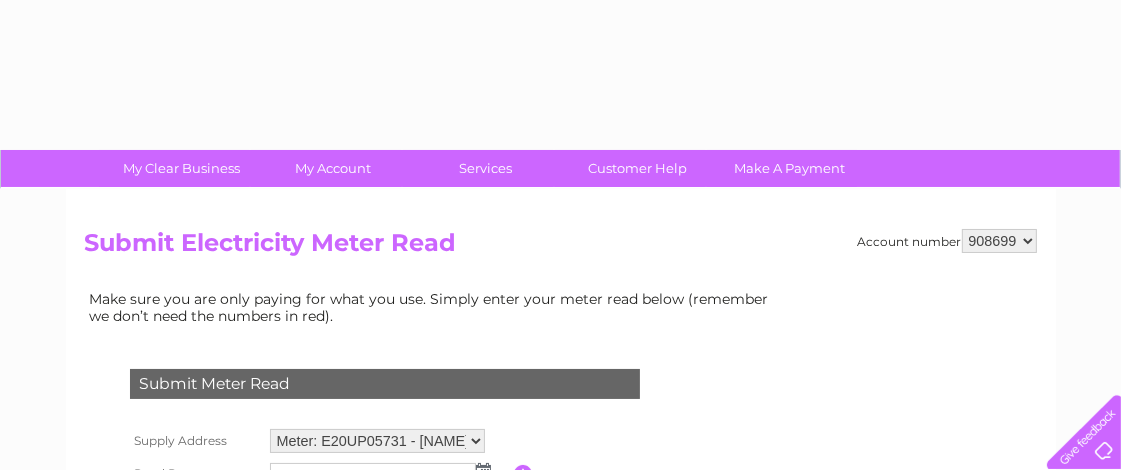 click on "Submit Electricity Meter Read" at bounding box center (561, 248) 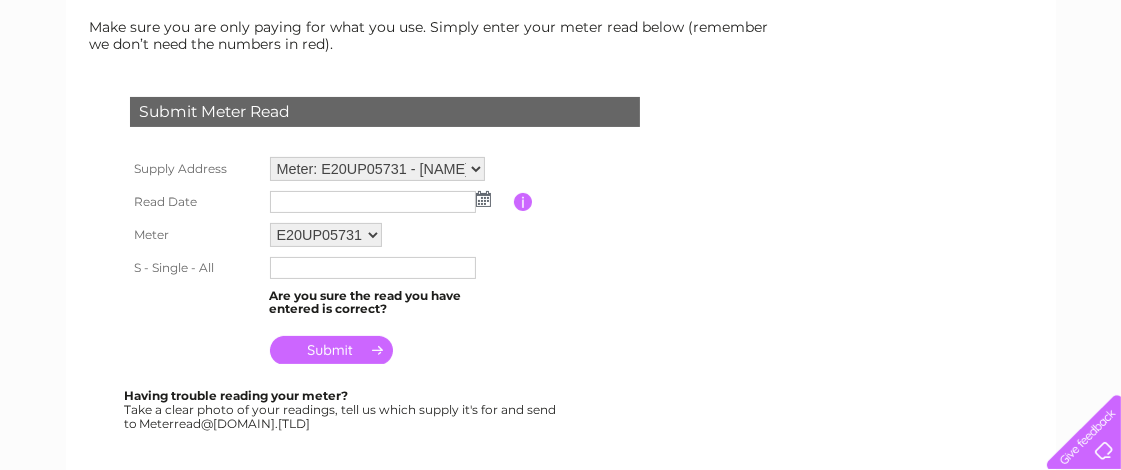 scroll, scrollTop: 333, scrollLeft: 0, axis: vertical 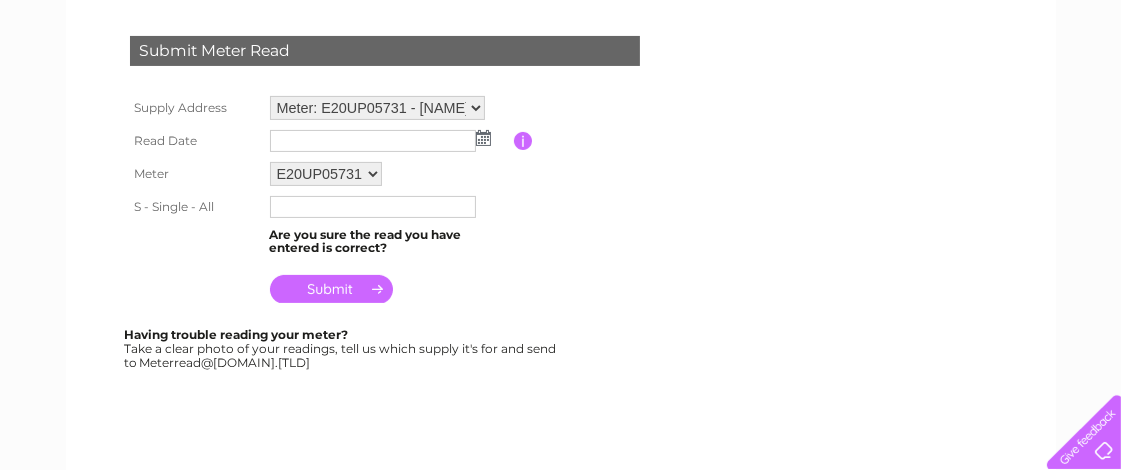 click at bounding box center [483, 138] 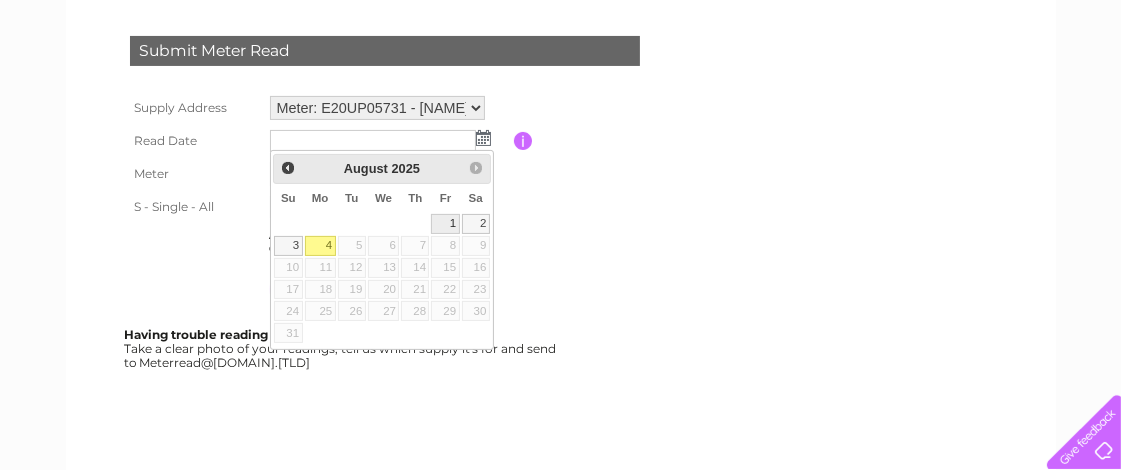 click on "1" at bounding box center [445, 224] 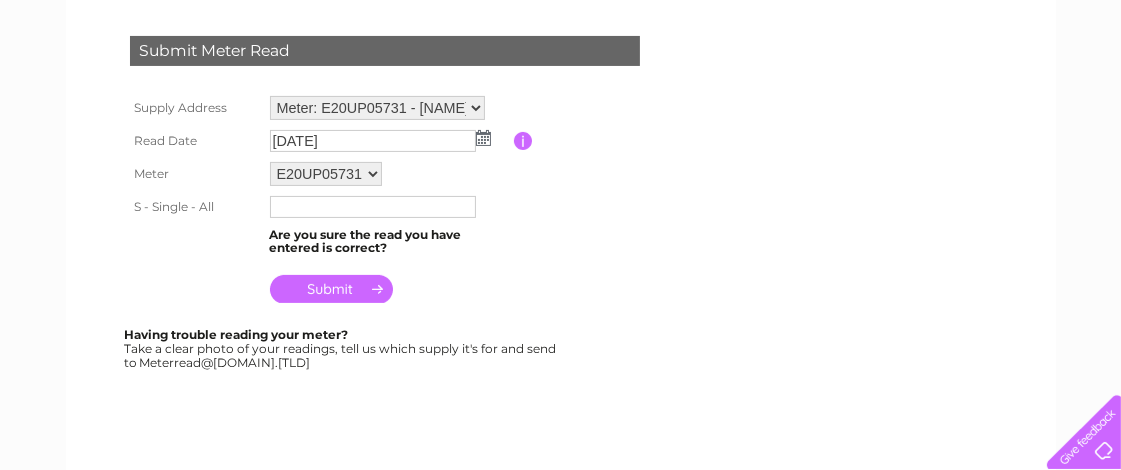 click at bounding box center (373, 207) 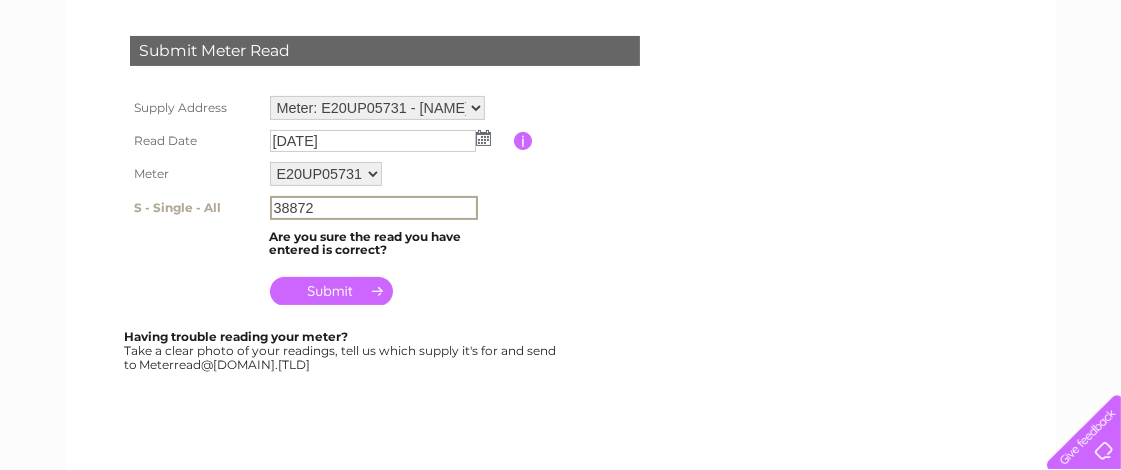 type on "38872" 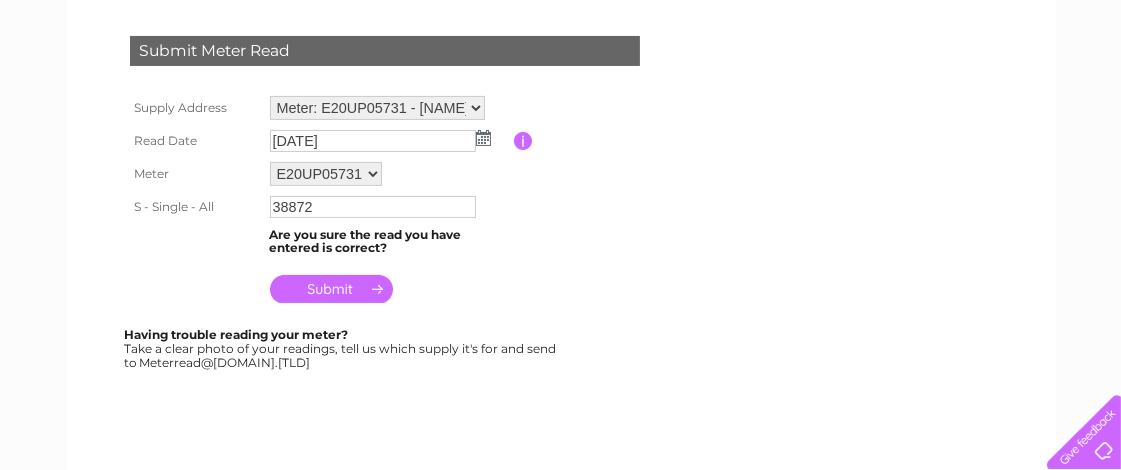 click at bounding box center [331, 289] 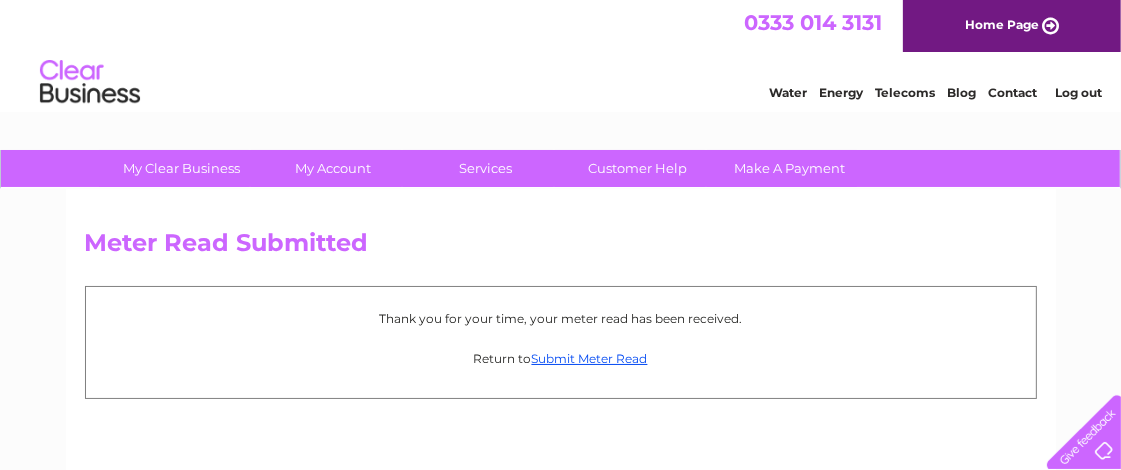 scroll, scrollTop: 0, scrollLeft: 0, axis: both 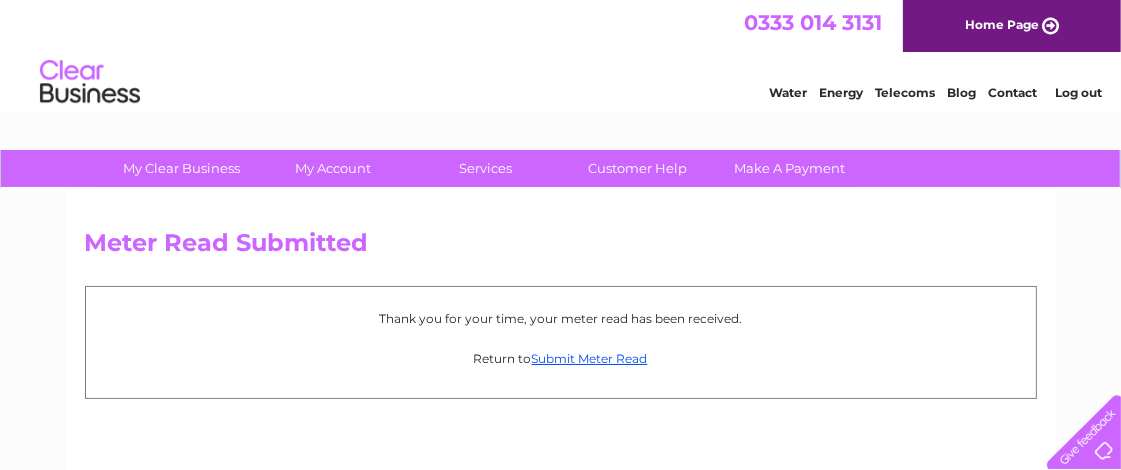 click on "Log out" at bounding box center [1078, 92] 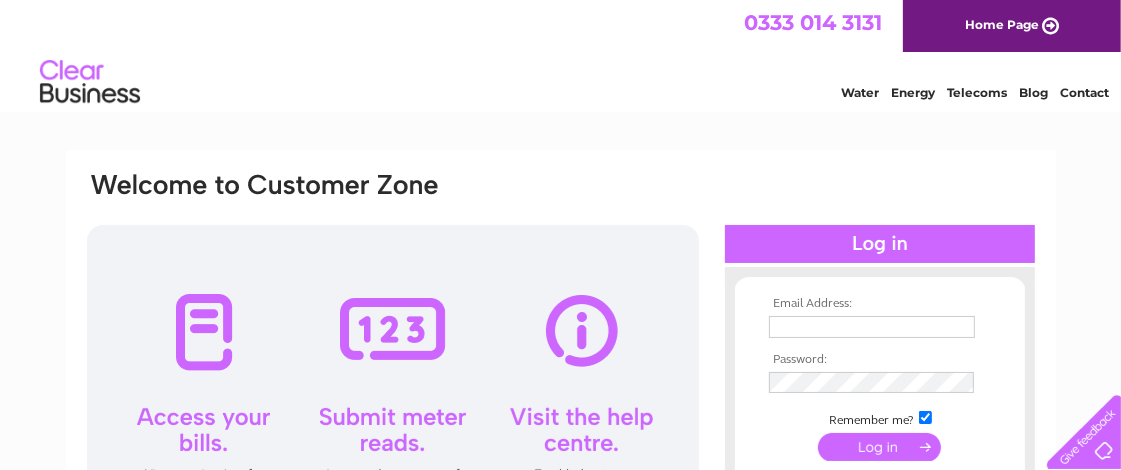 scroll, scrollTop: 0, scrollLeft: 0, axis: both 